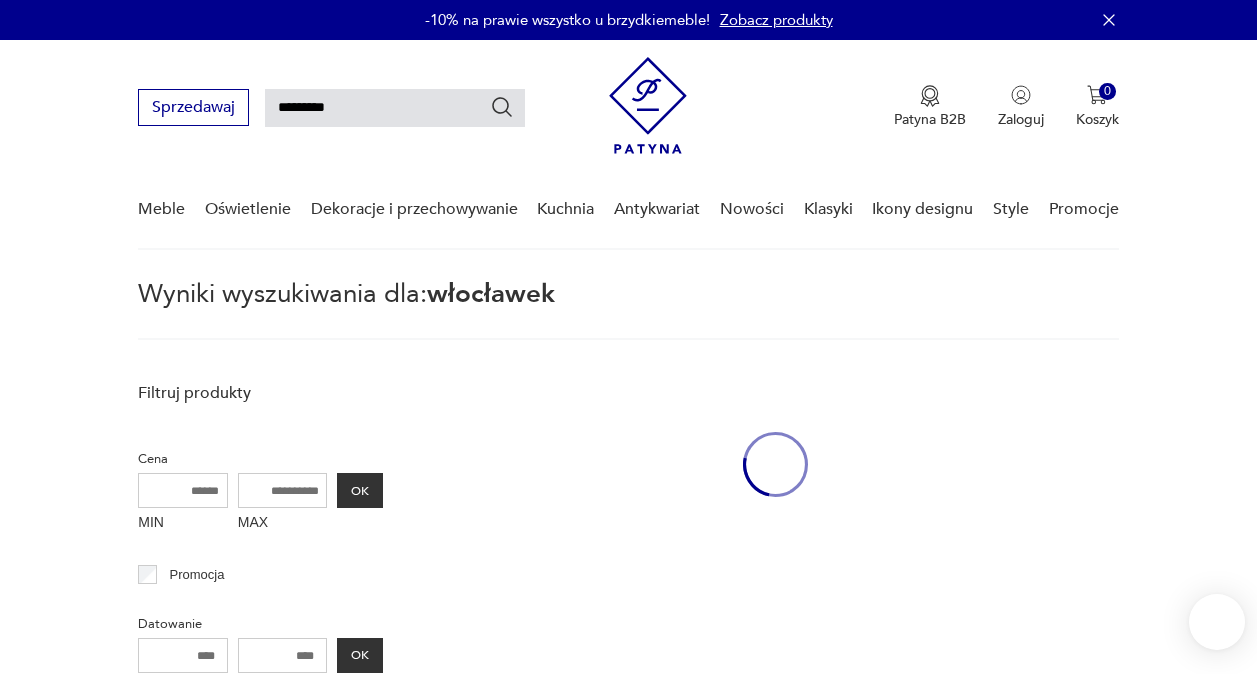 scroll, scrollTop: 90, scrollLeft: 0, axis: vertical 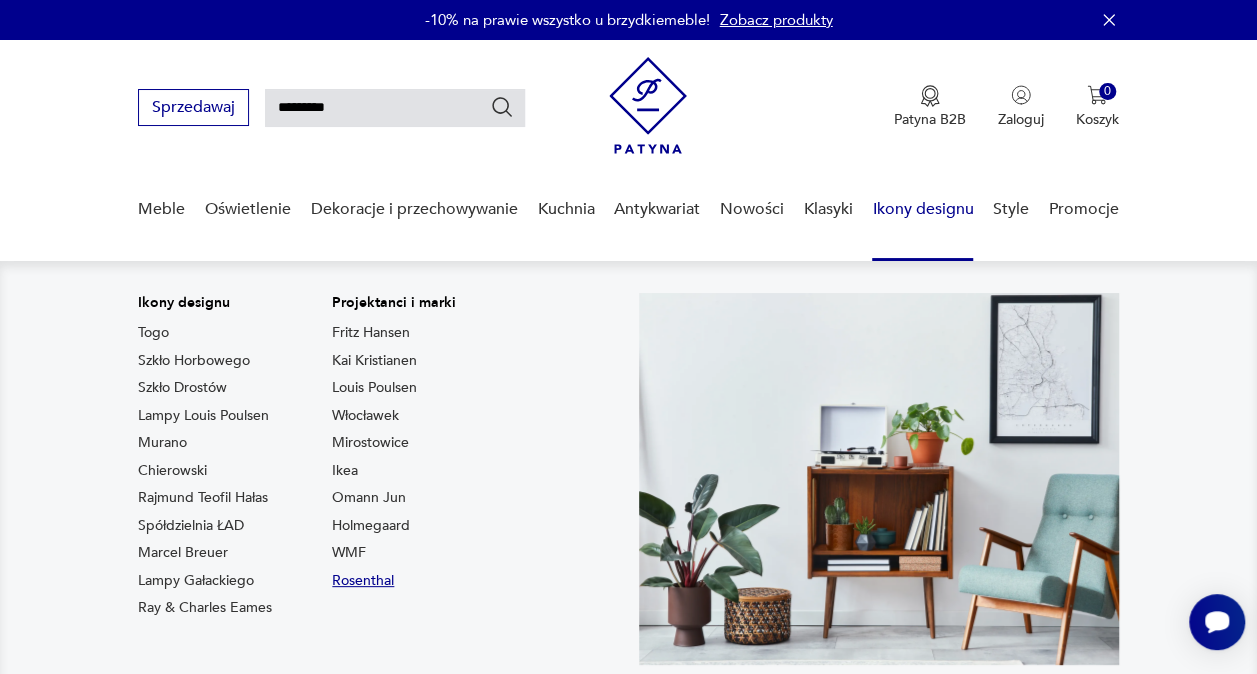 click on "Rosenthal" at bounding box center (363, 581) 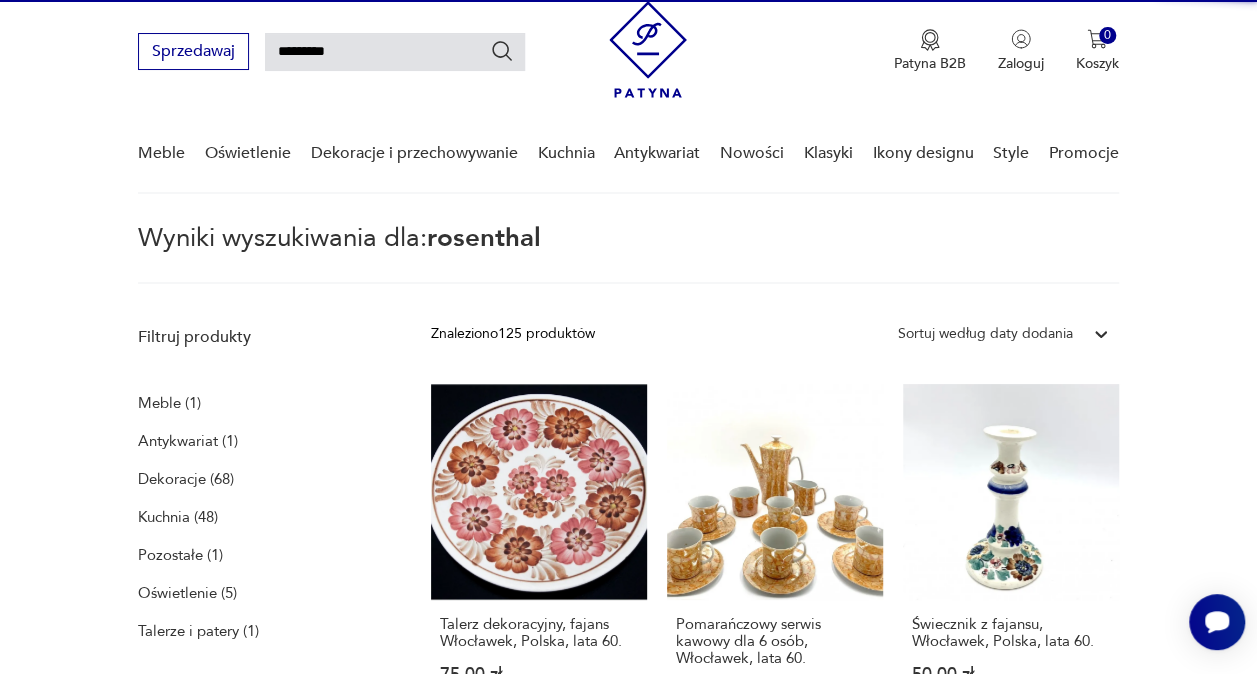 scroll, scrollTop: 72, scrollLeft: 0, axis: vertical 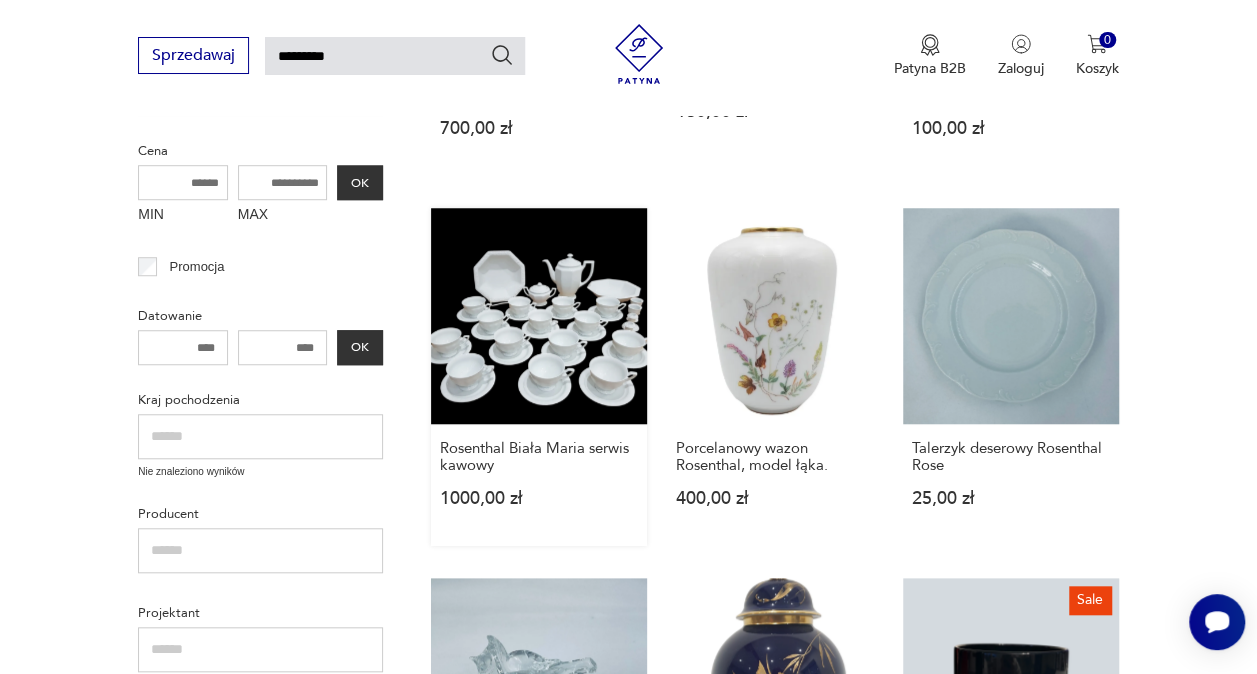 click on "Rosenthal Biała Maria serwis kawowy 1000,00 zł" at bounding box center [539, 377] 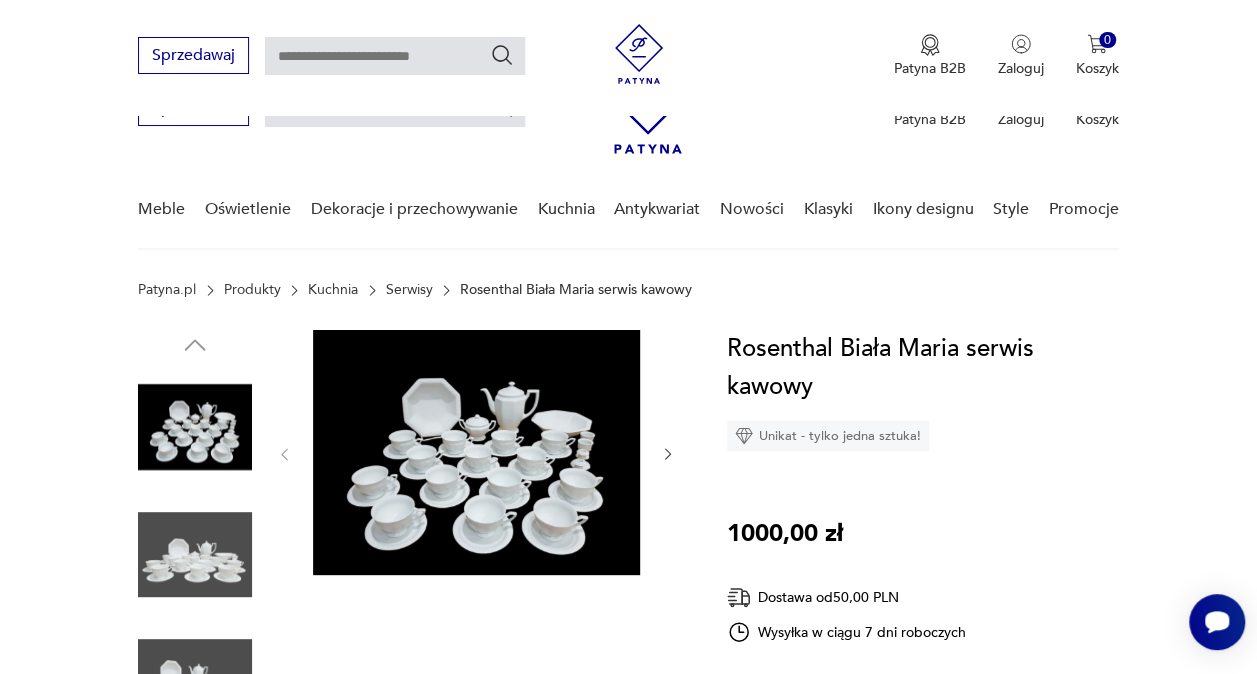 scroll, scrollTop: 291, scrollLeft: 0, axis: vertical 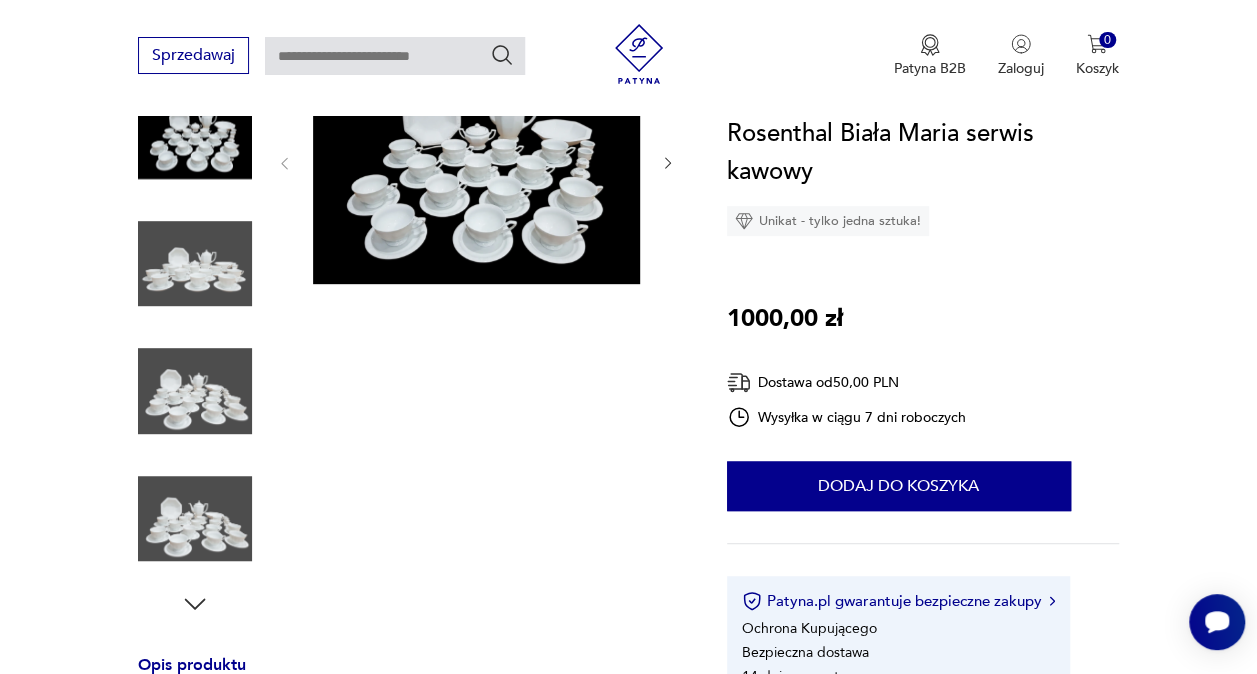 click at bounding box center [195, 264] 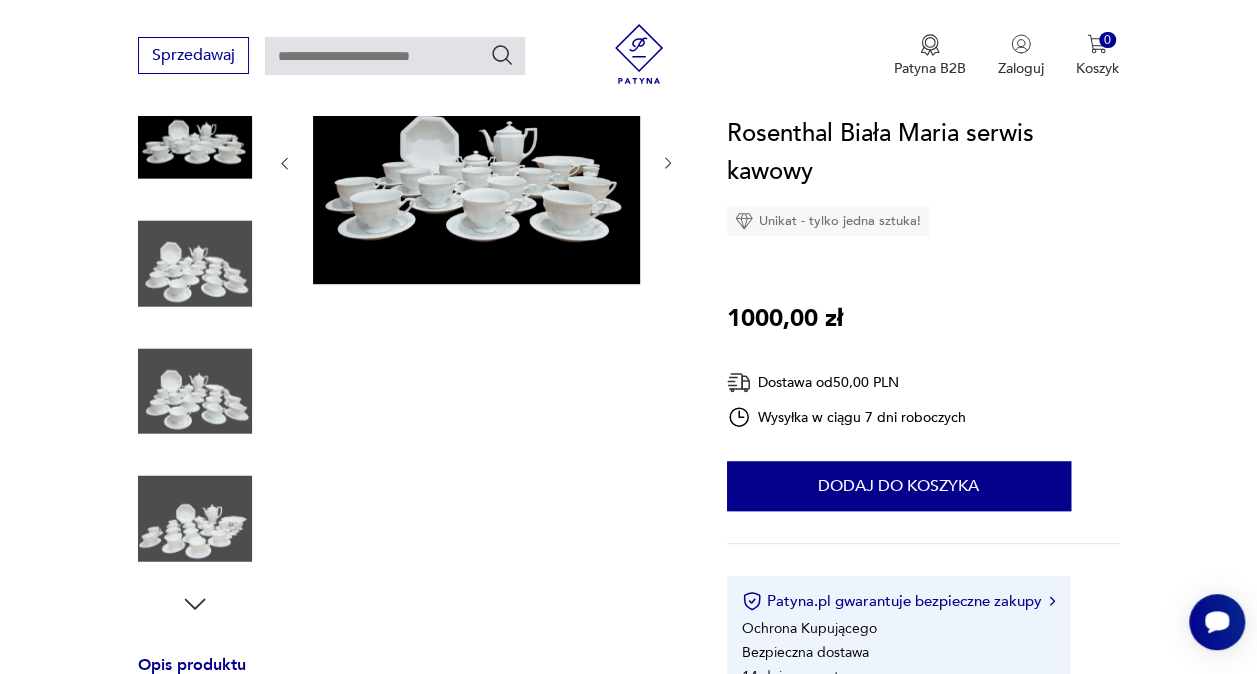 click at bounding box center (0, 0) 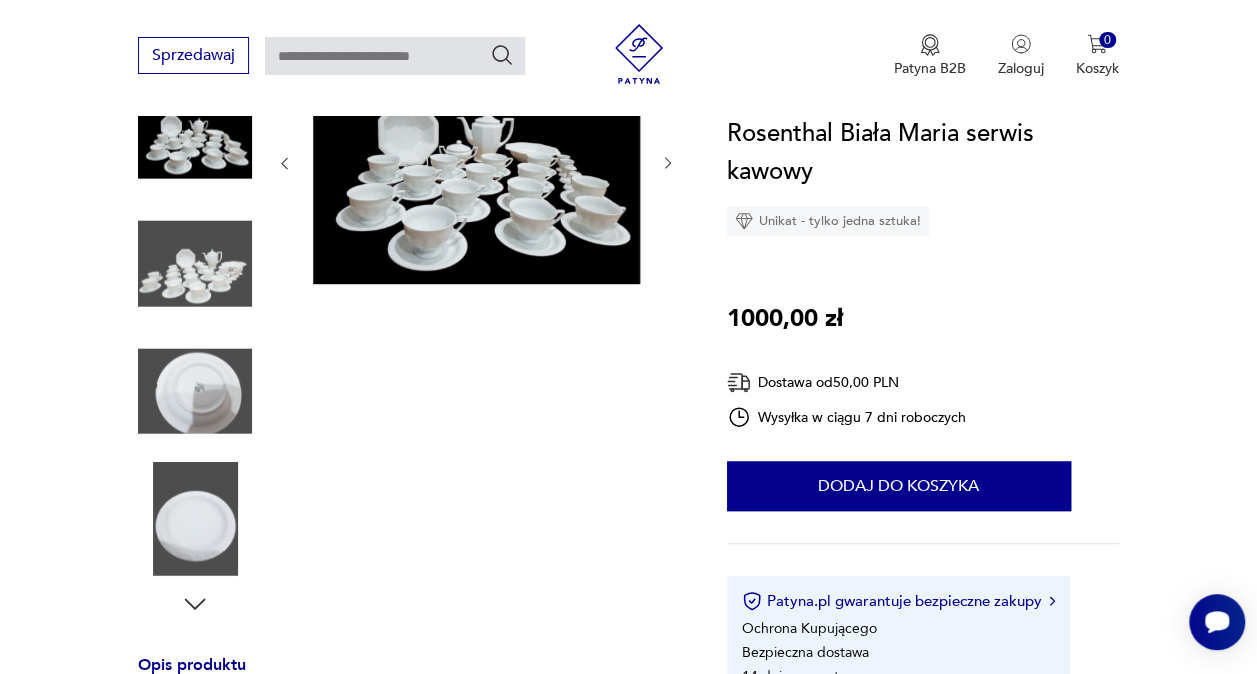 click at bounding box center (0, 0) 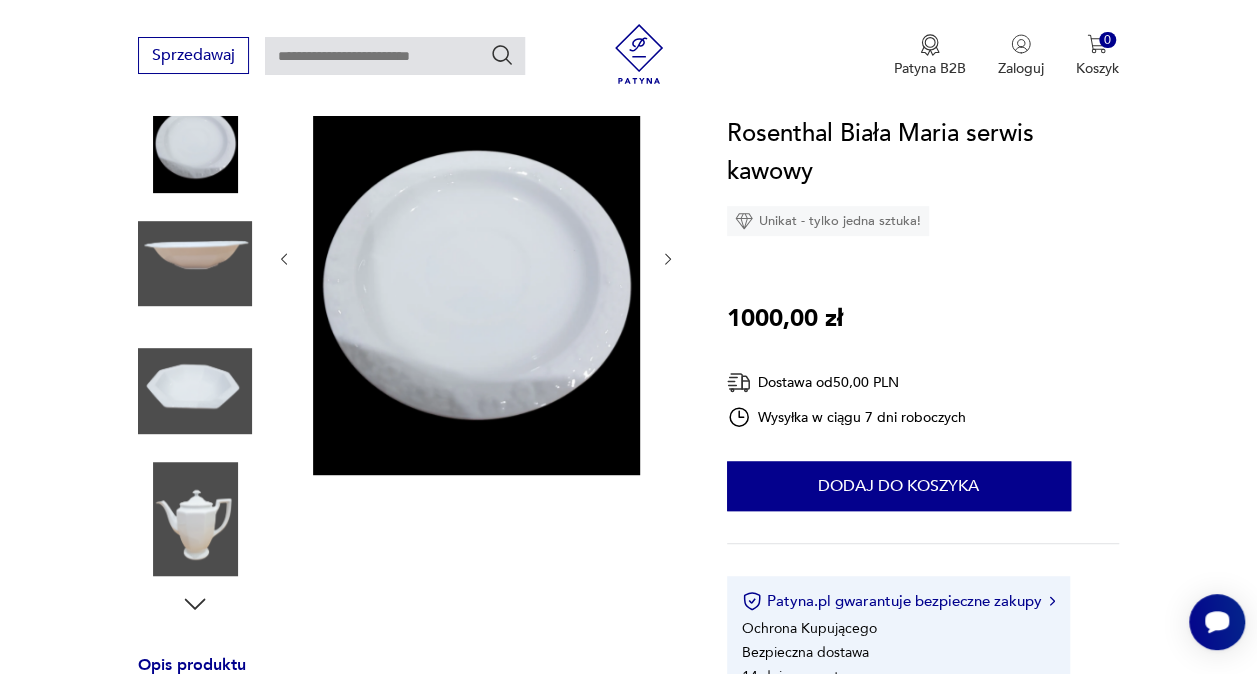 click at bounding box center (0, 0) 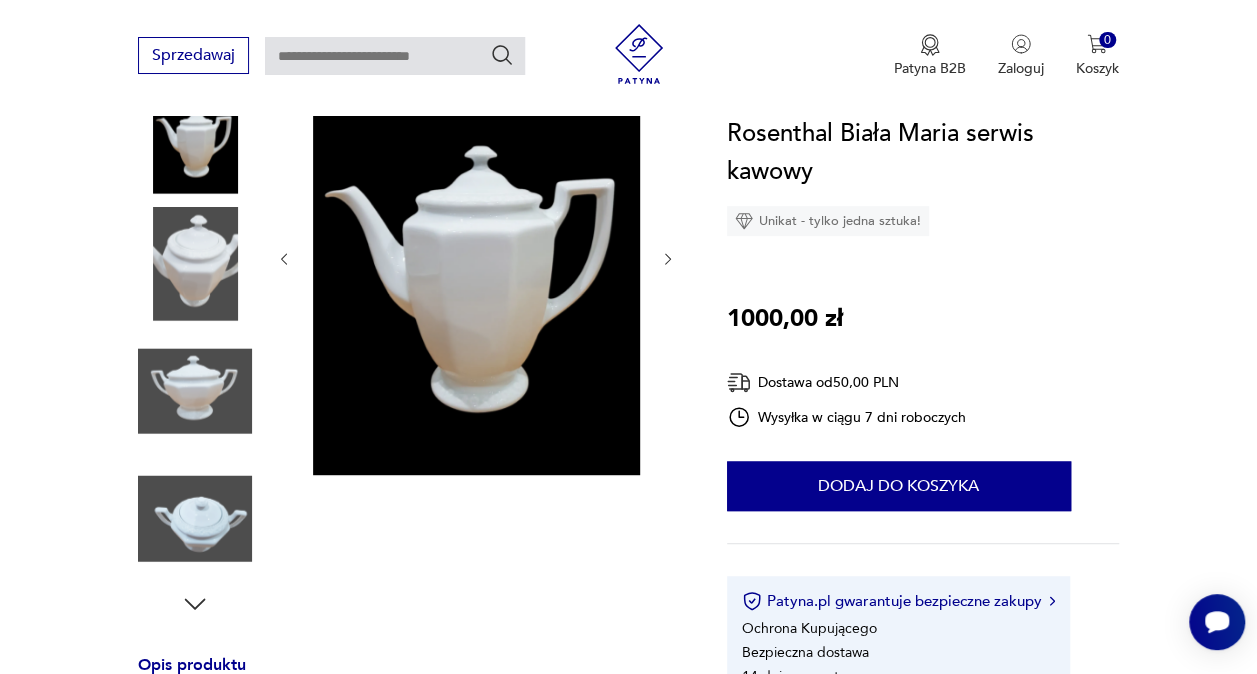 click at bounding box center [0, 0] 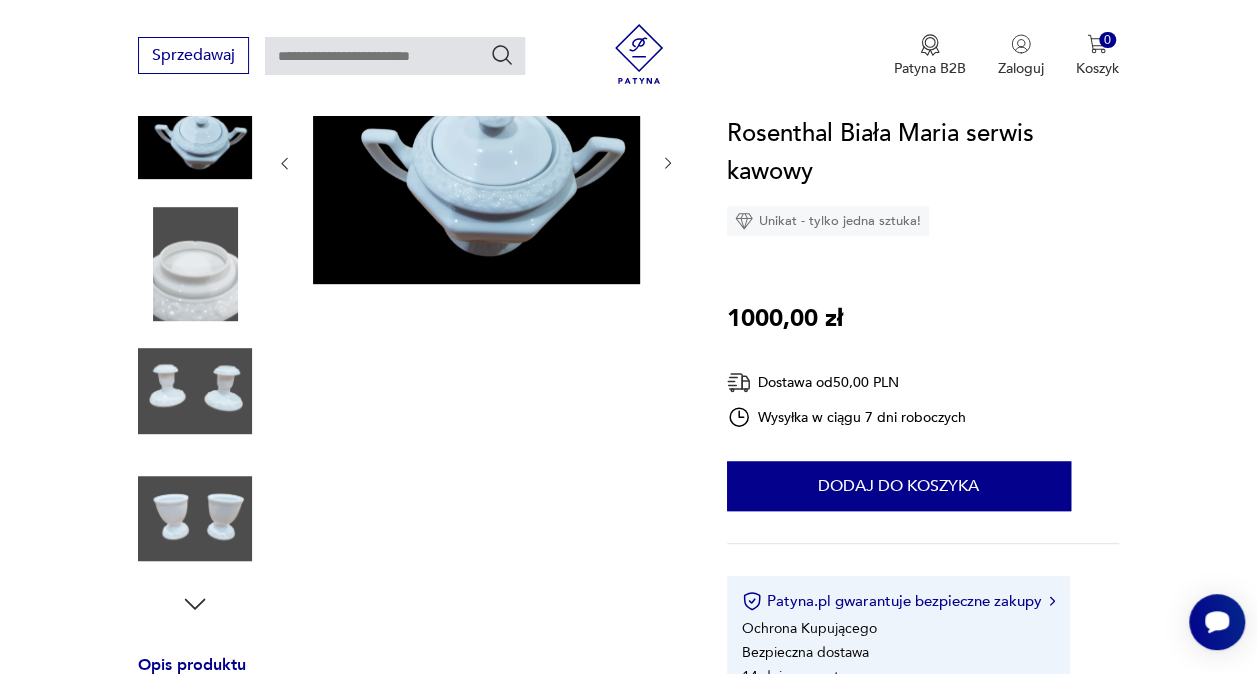 click at bounding box center [0, 0] 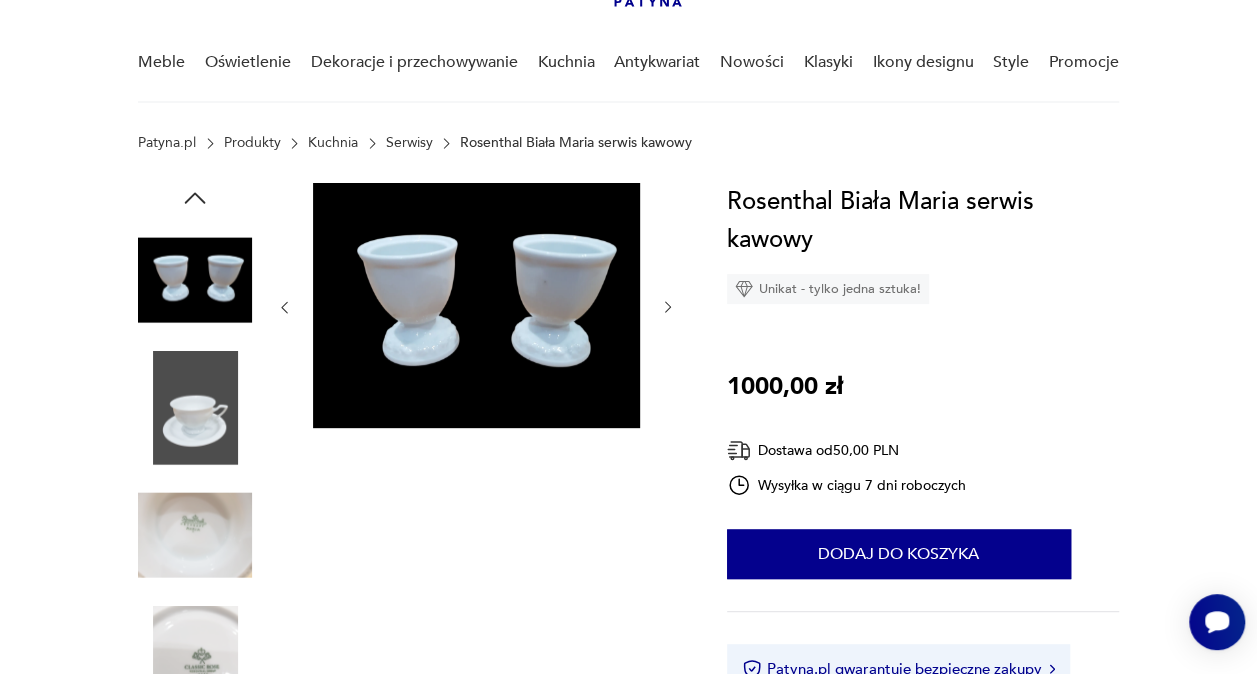scroll, scrollTop: 145, scrollLeft: 0, axis: vertical 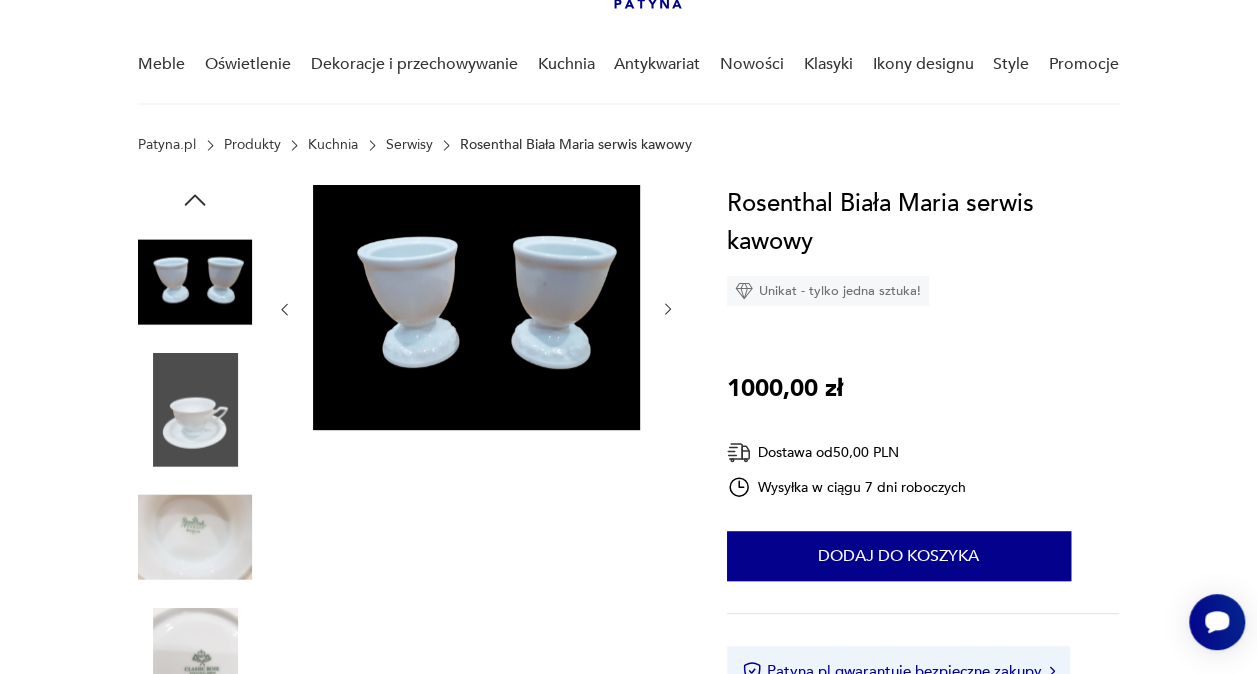 click at bounding box center (0, 0) 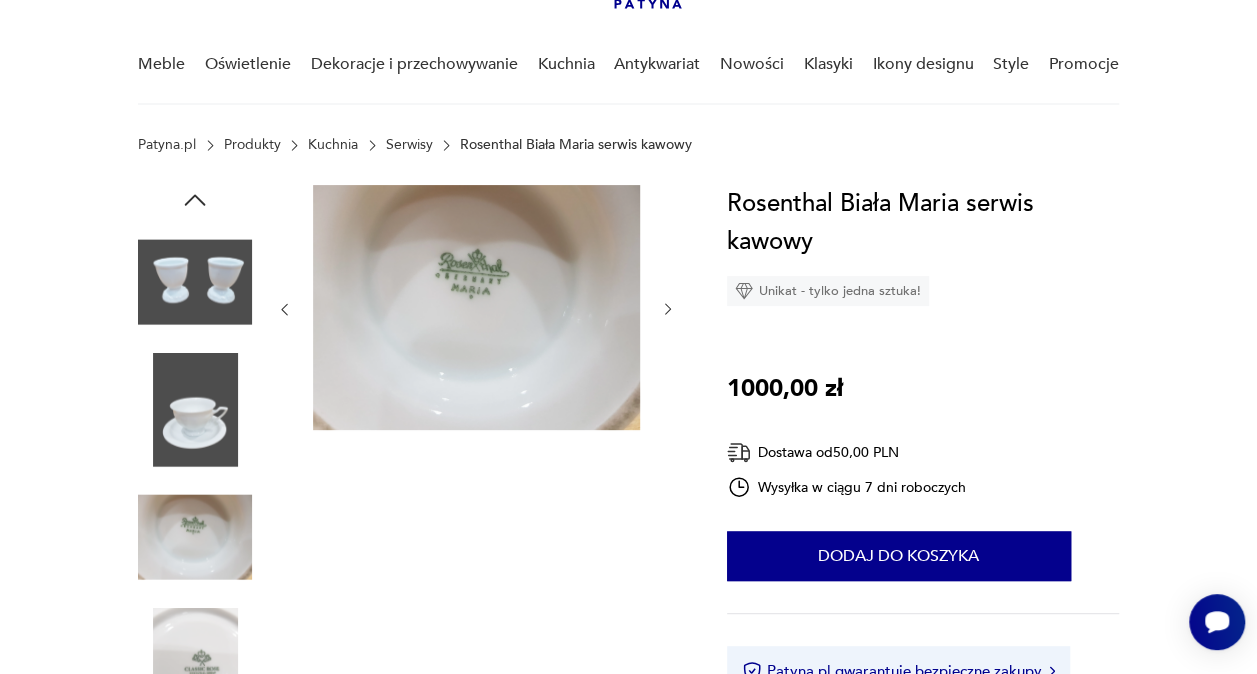 click at bounding box center (668, 309) 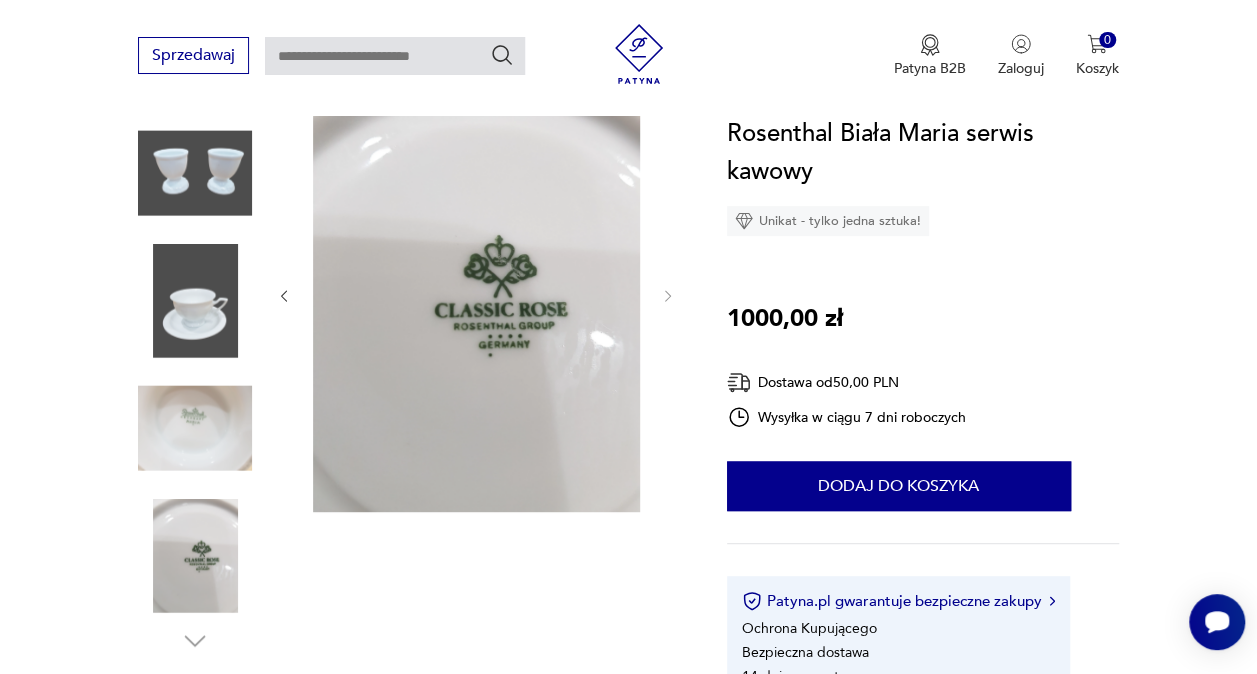 scroll, scrollTop: 255, scrollLeft: 0, axis: vertical 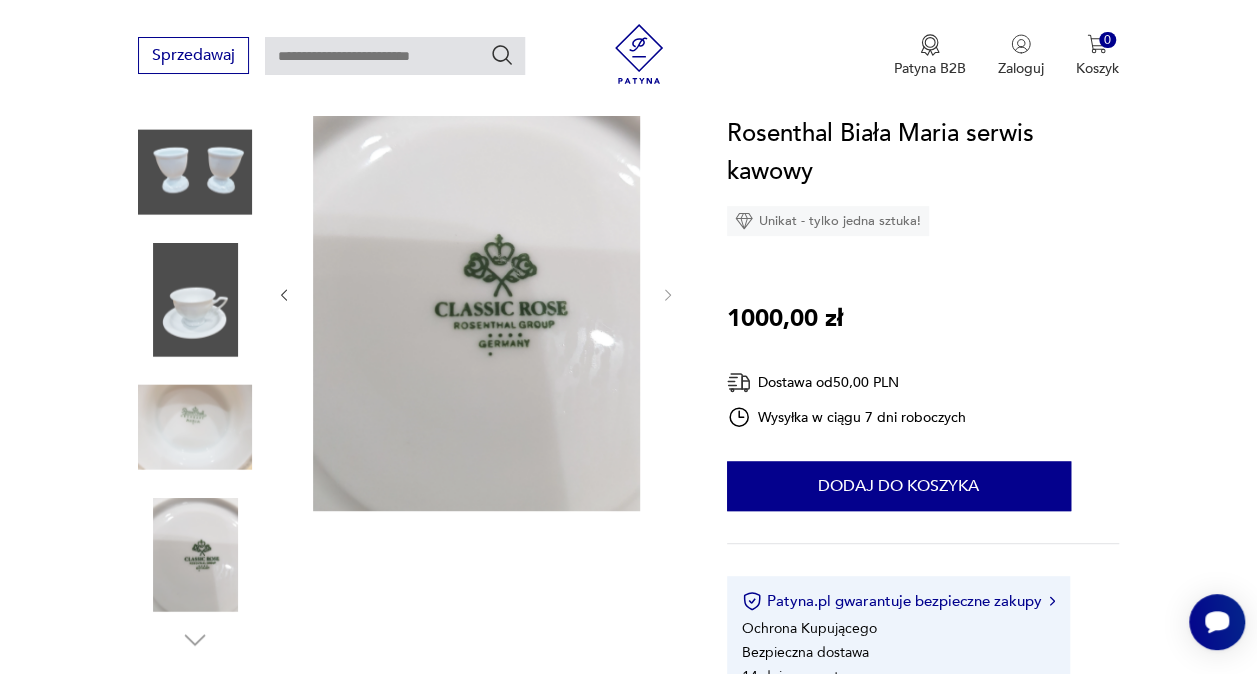 click at bounding box center (0, 0) 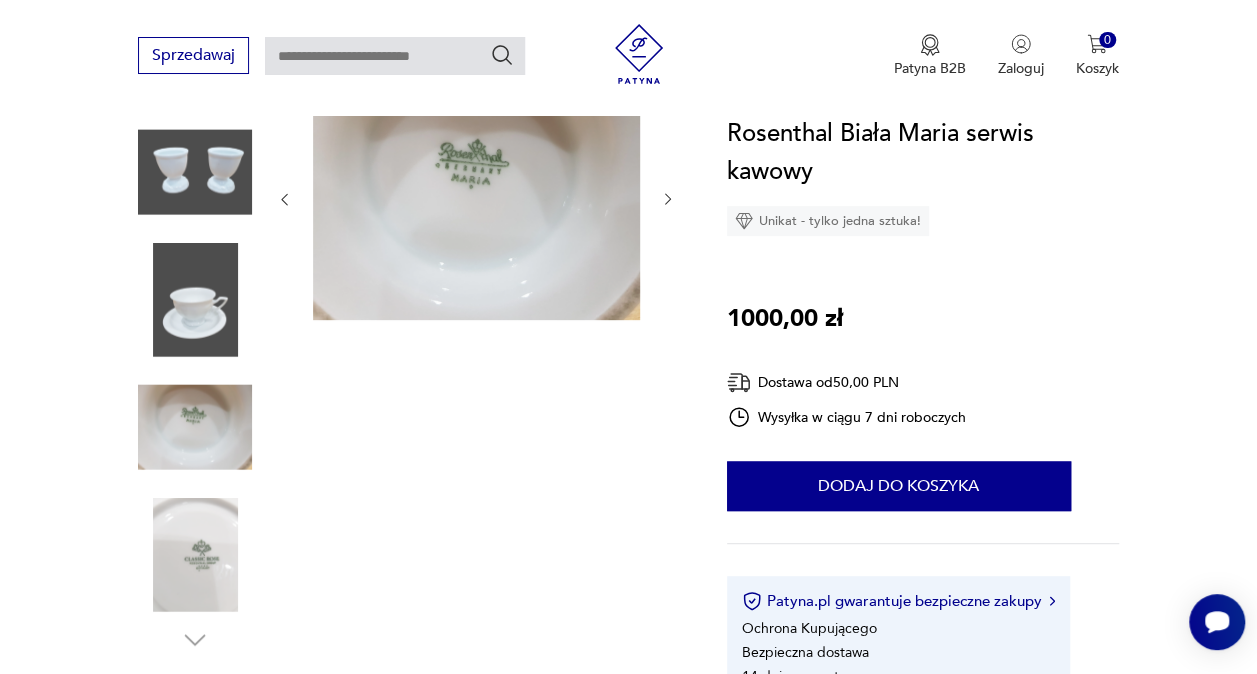 click at bounding box center [195, 300] 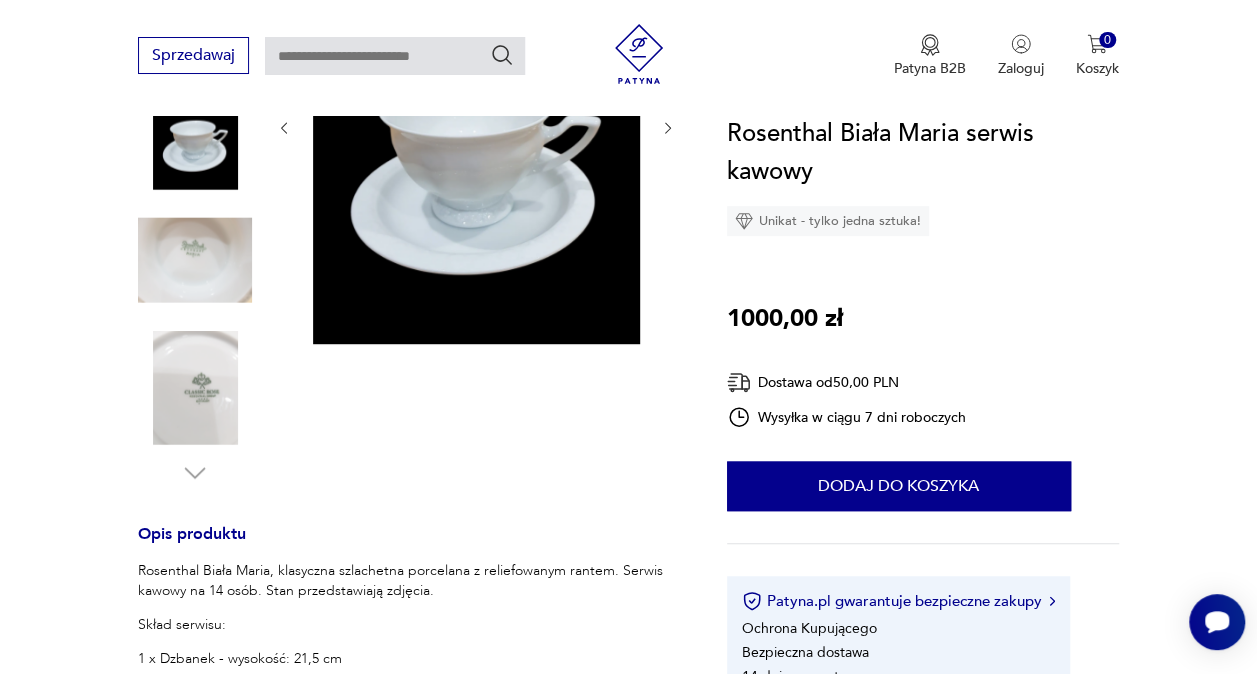 scroll, scrollTop: 592, scrollLeft: 0, axis: vertical 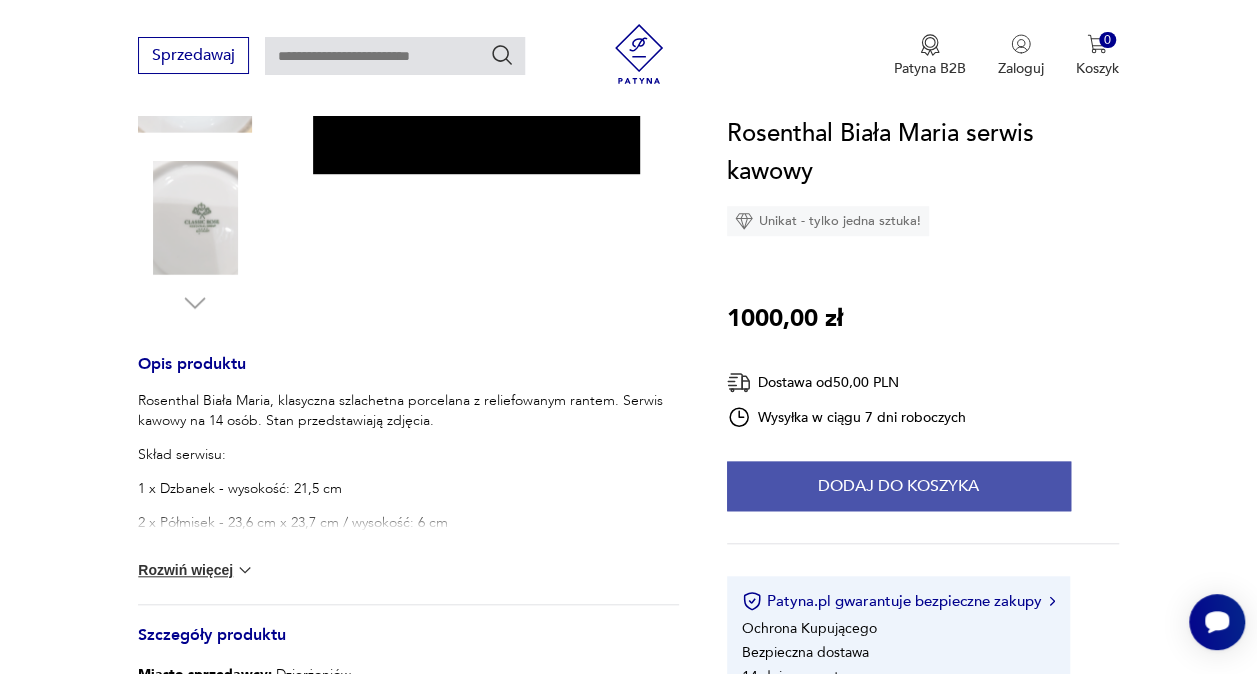 click on "Dodaj do koszyka" at bounding box center [899, 486] 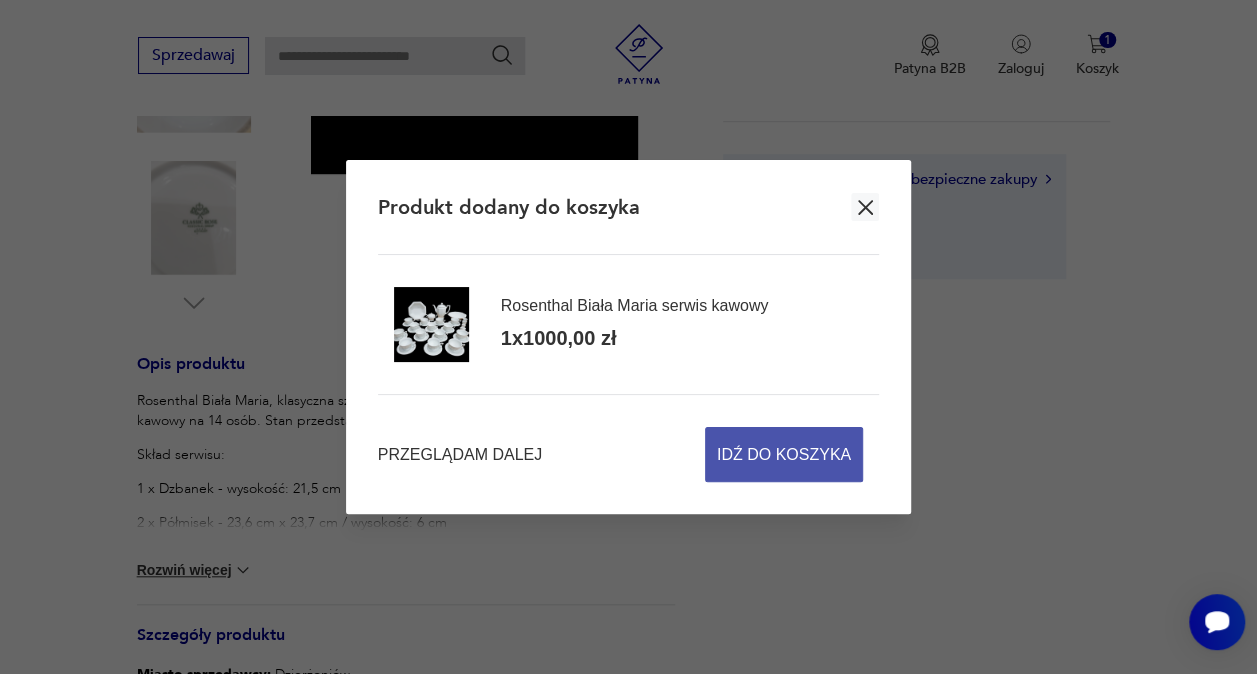 click on "Idź do koszyka" at bounding box center [784, 454] 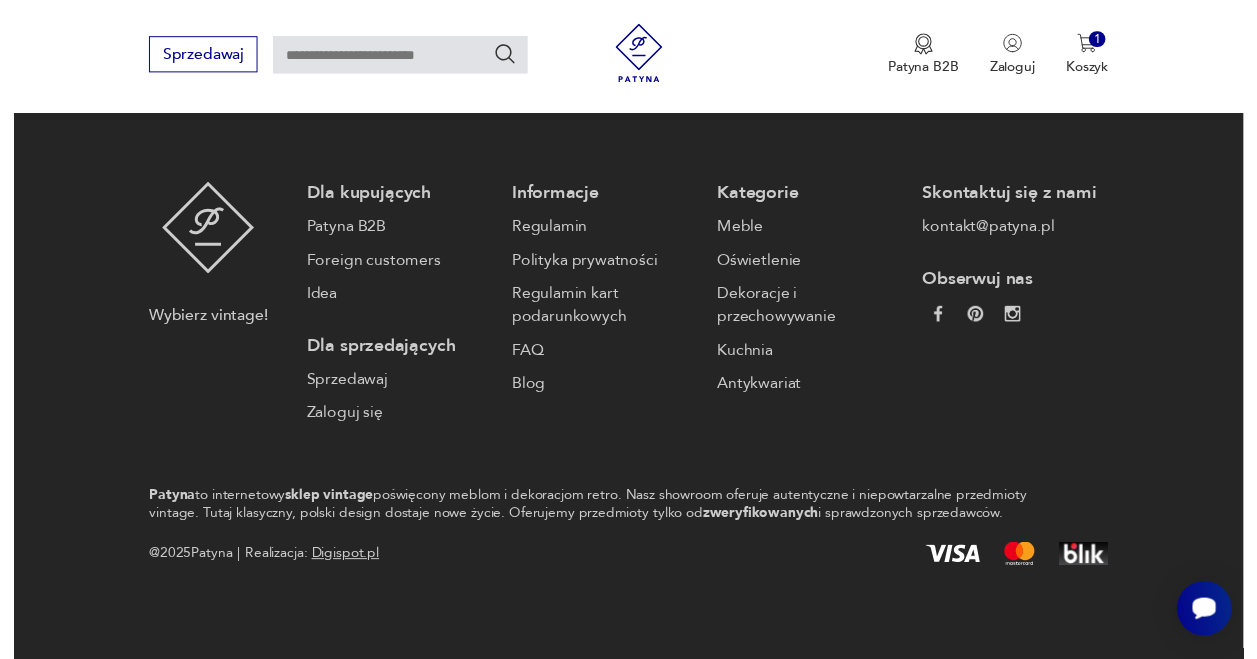 scroll, scrollTop: 0, scrollLeft: 0, axis: both 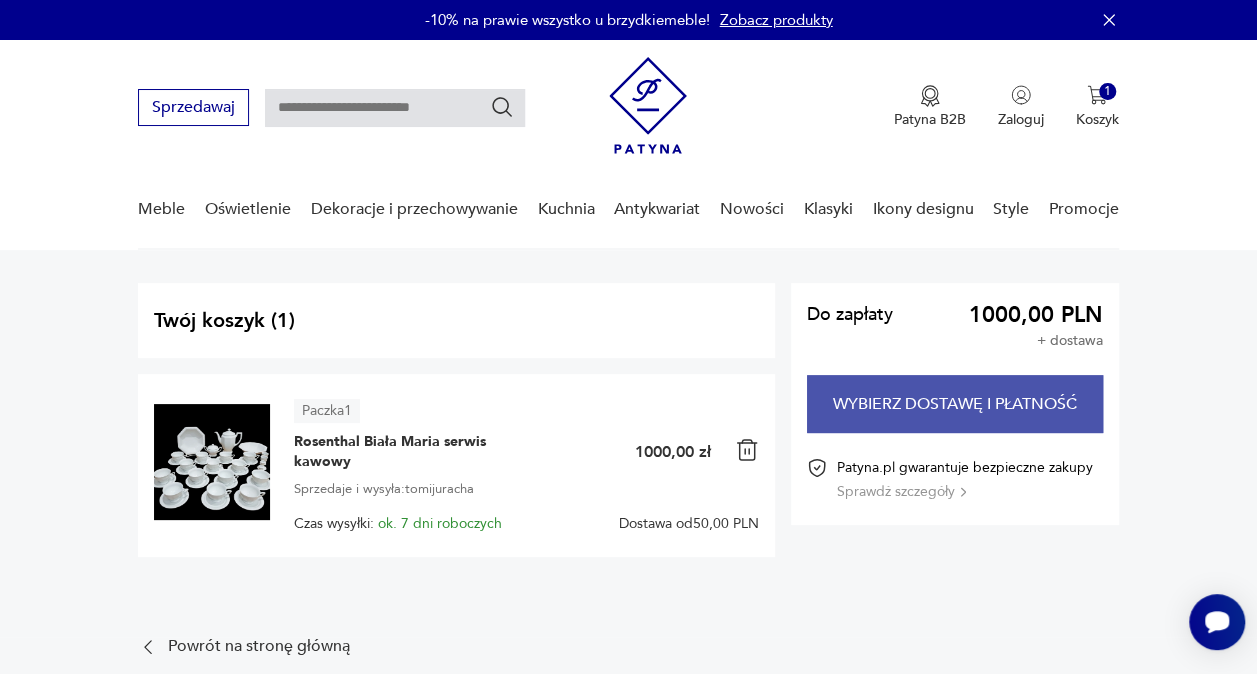 click on "Wybierz dostawę i płatność" at bounding box center (955, 404) 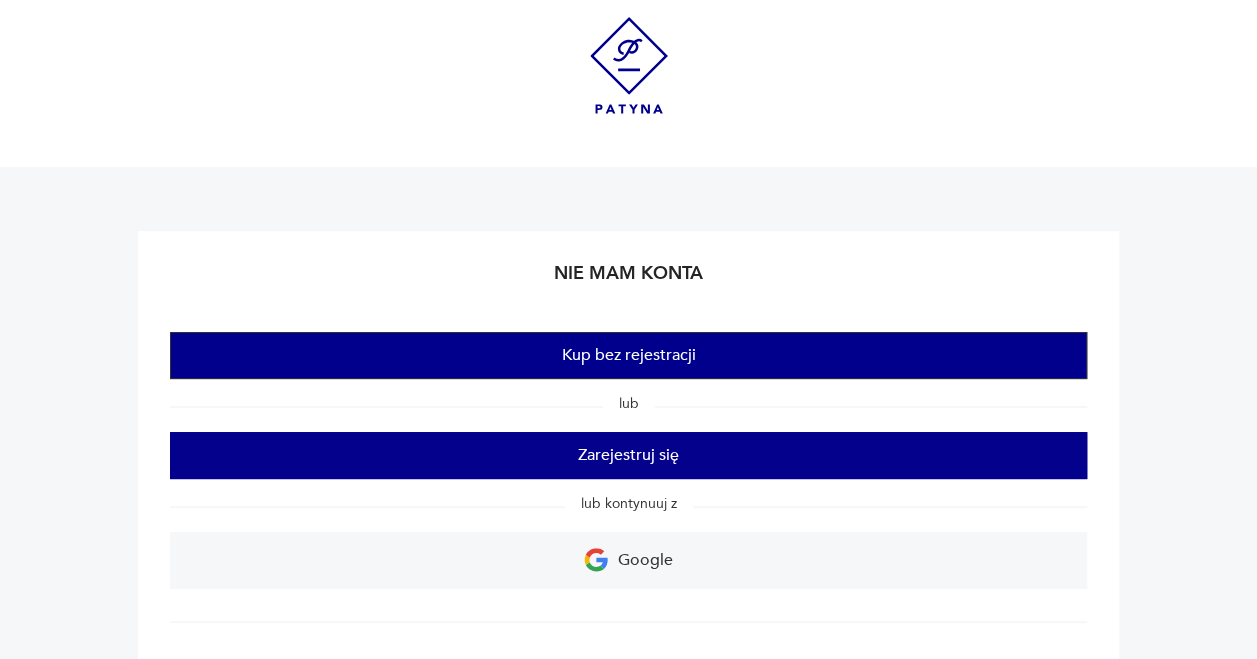 click on "Kup bez rejestracji" at bounding box center (628, 355) 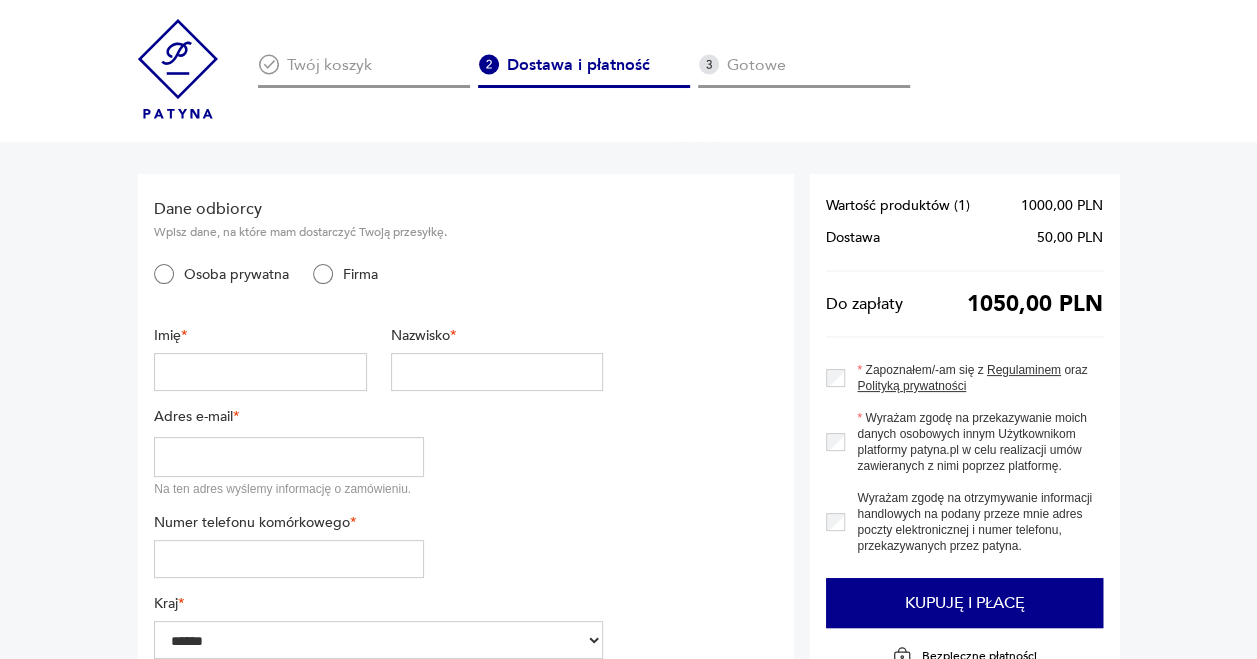 click at bounding box center [260, 372] 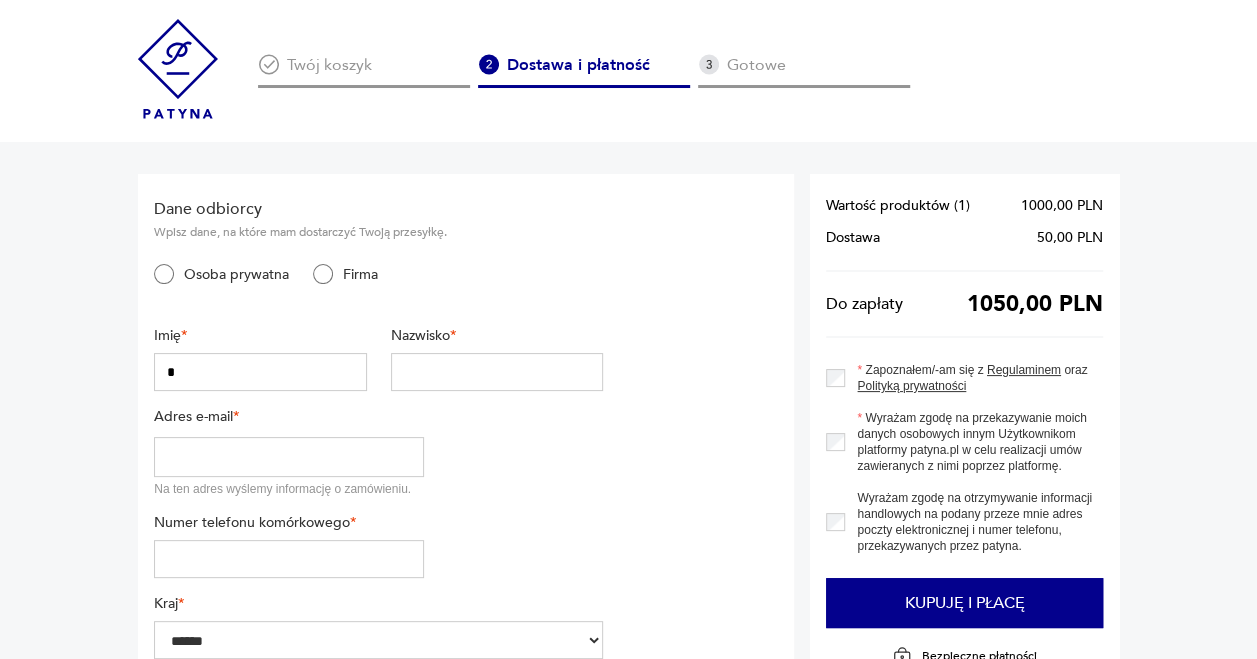 type on "*" 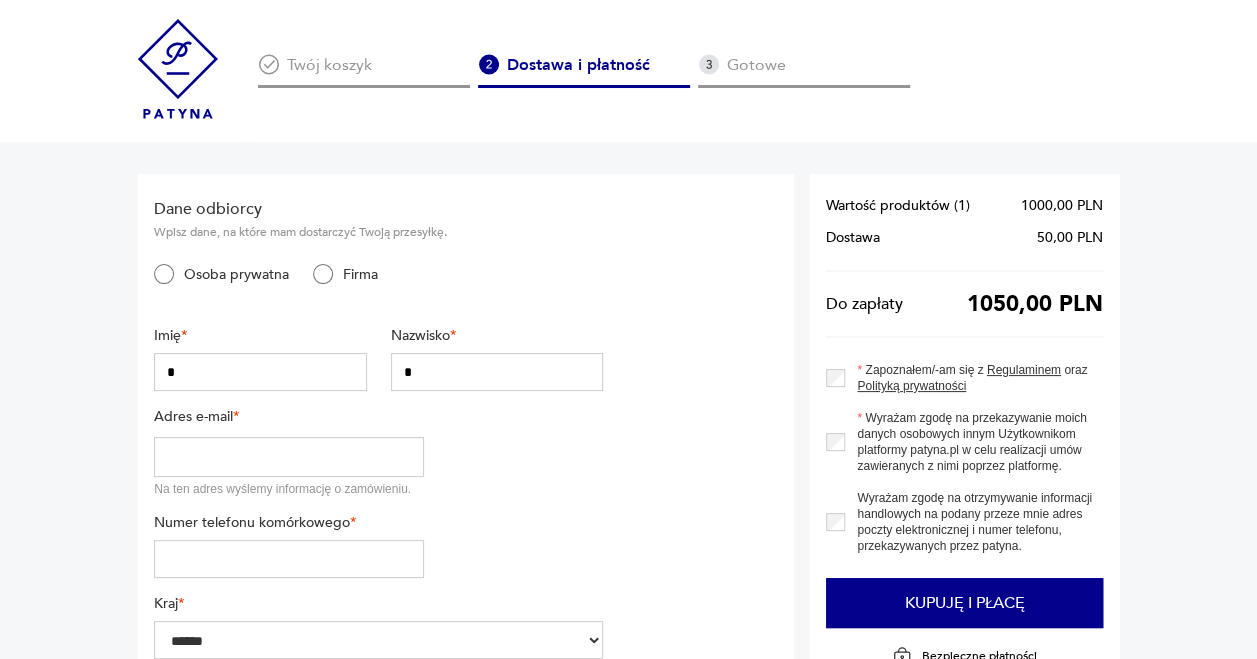 type on "*" 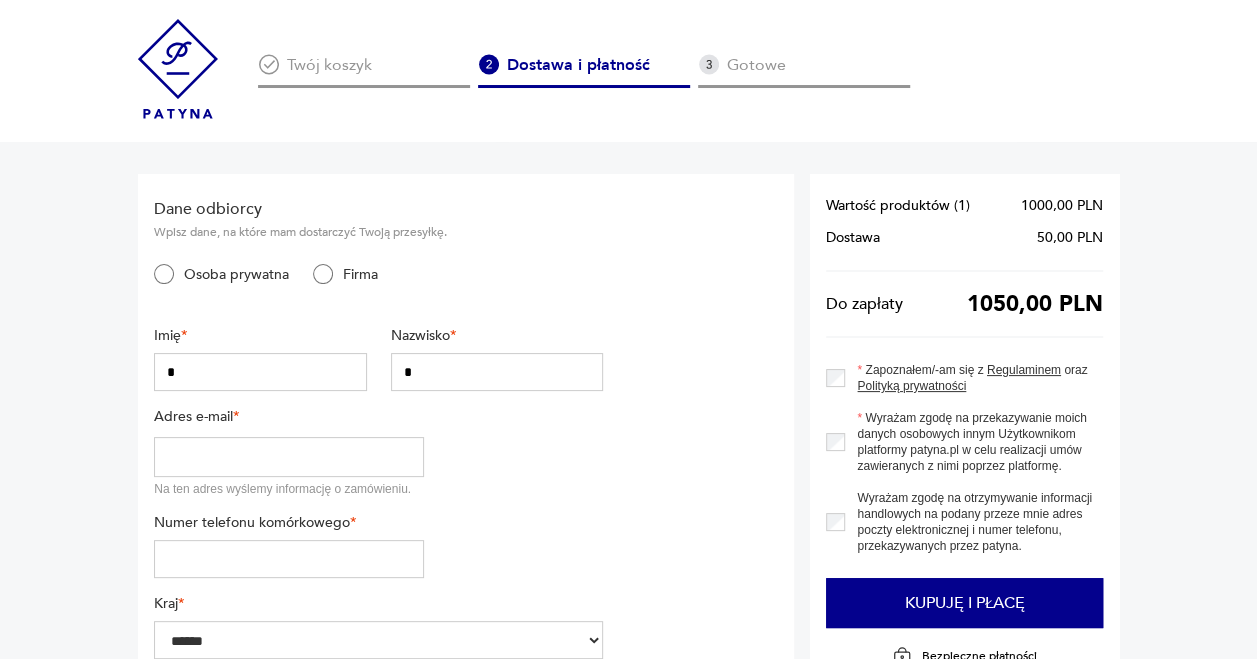 type on "*****" 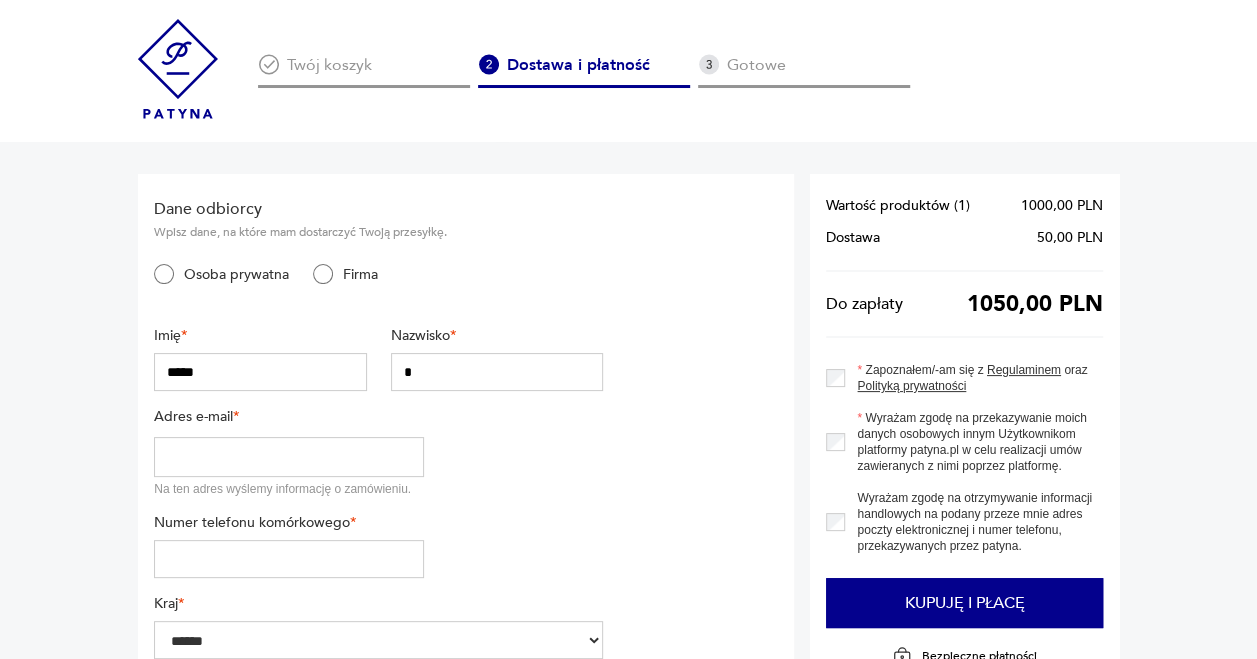 type on "**********" 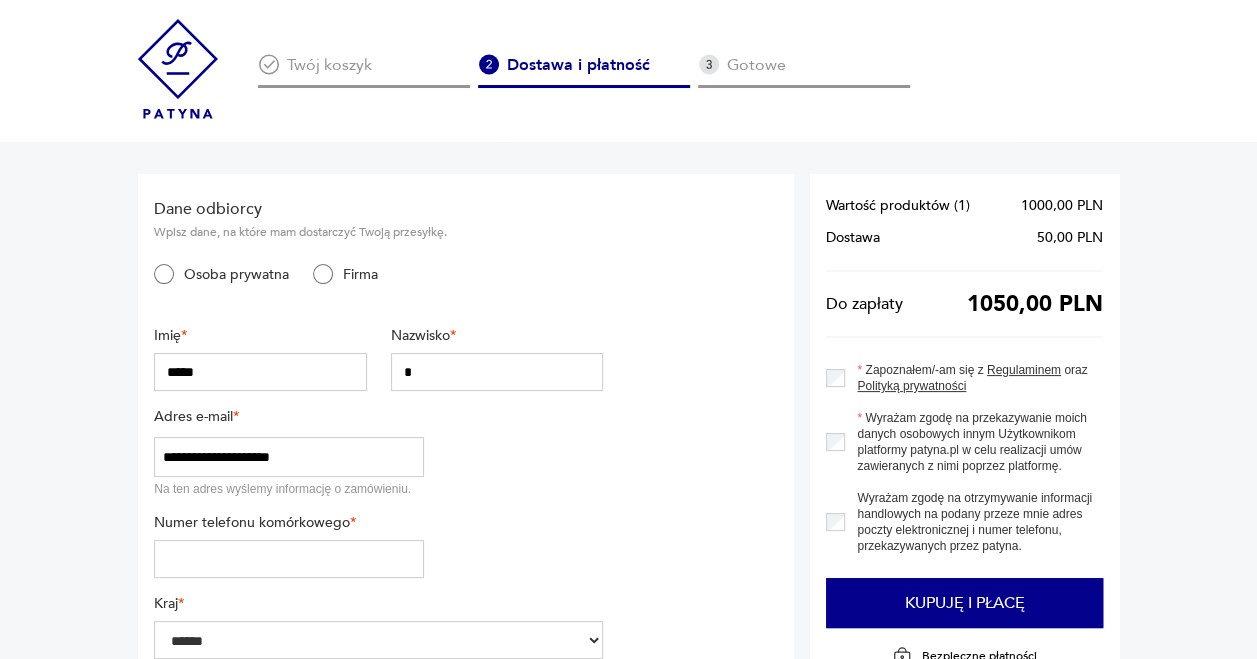 type on "**********" 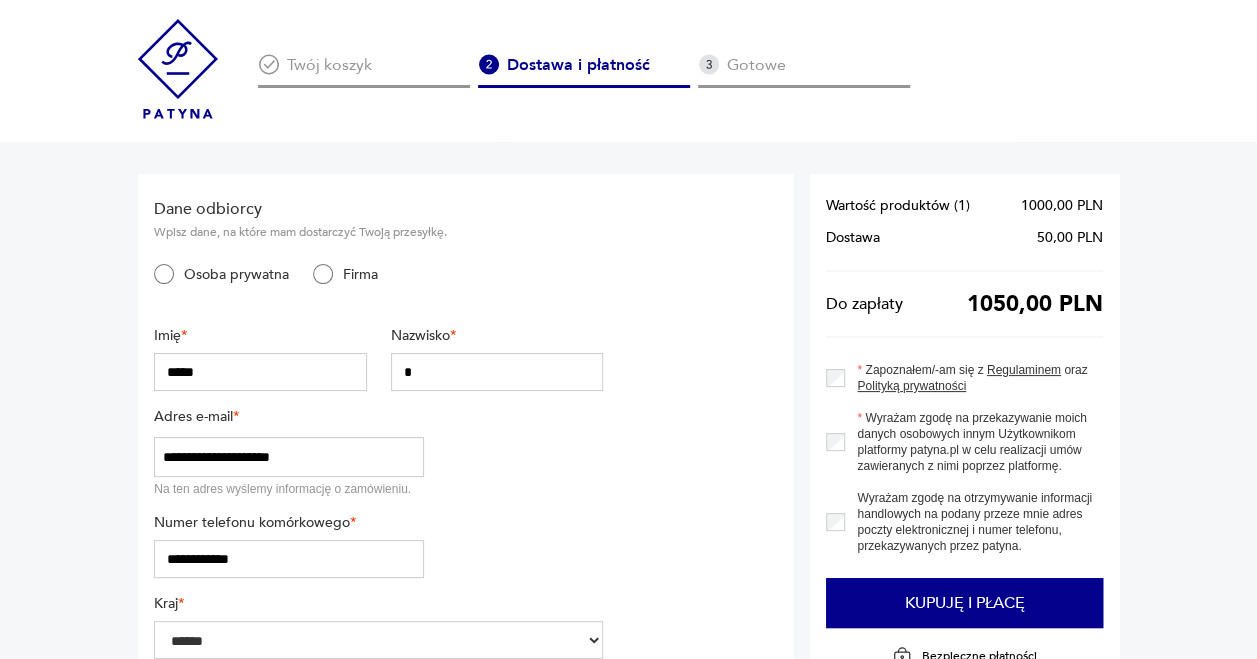 type on "**********" 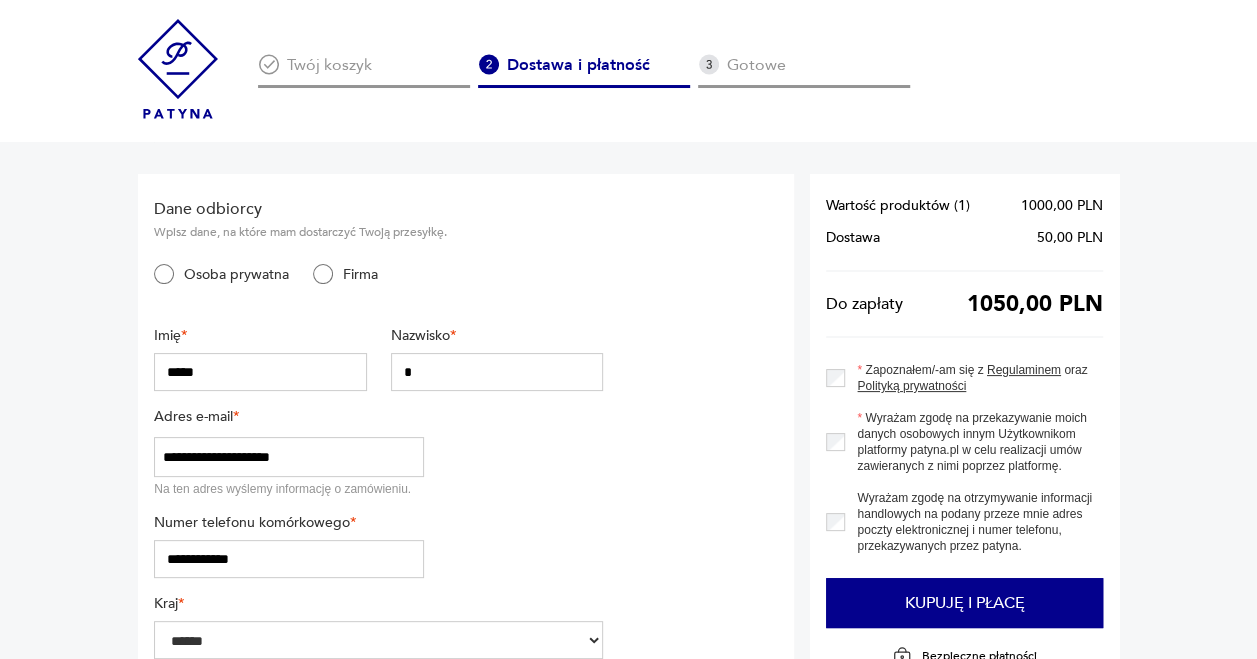 click on "*" at bounding box center [497, 372] 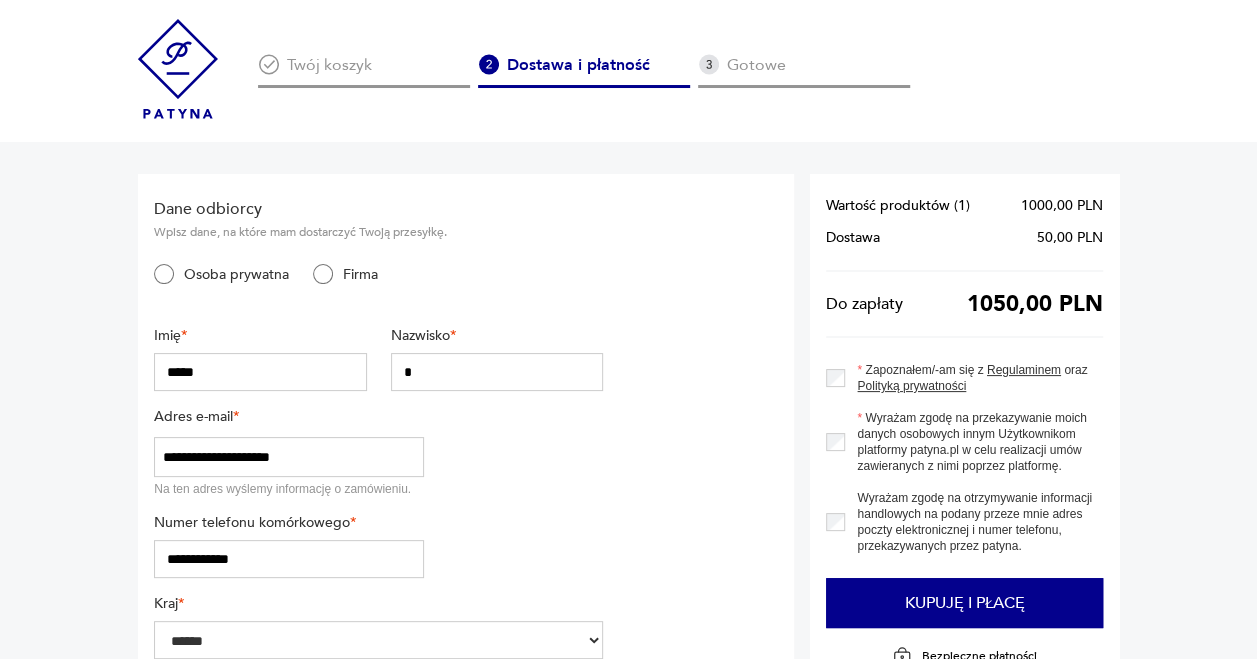 type on "*****" 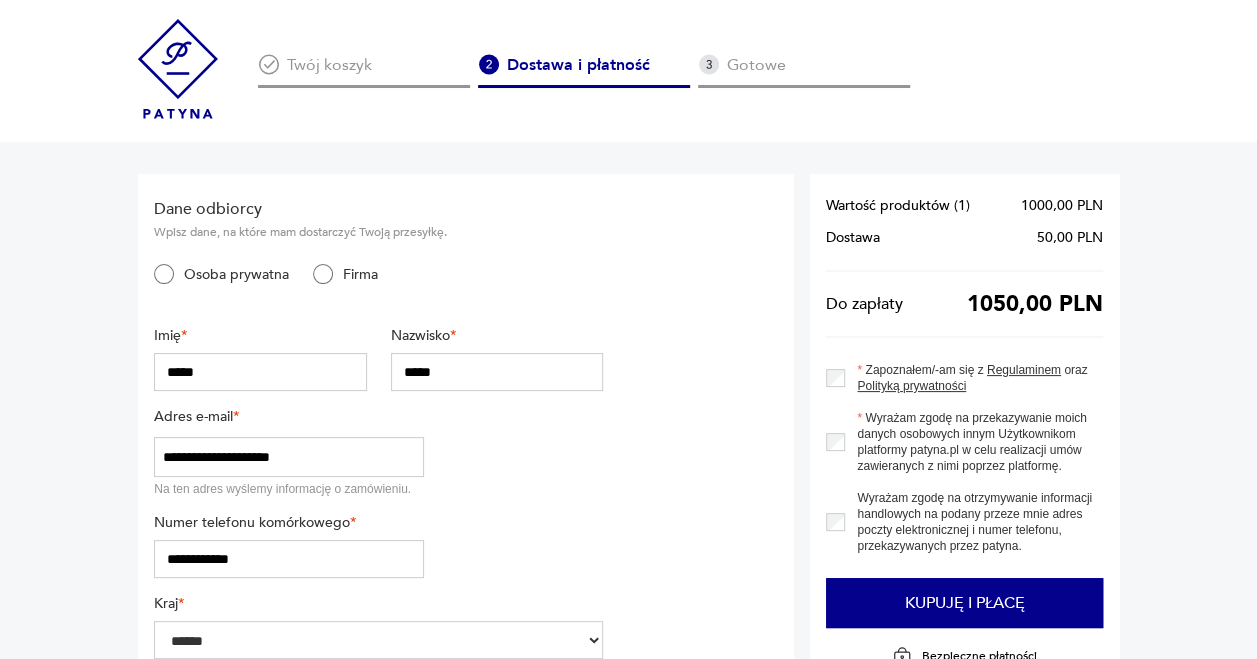 click on "Dane odbiorcy Wpisz dane, na które mam dostarczyć Twoją przesyłkę. Osoba prywatna Firma Imię  * [FIRST] Nazwisko  * [LAST] Adres e-mail  * Na ten adres wyślemy informację o zamówieniu. *[EMAIL] Numer telefonu komórkowego  * *[PHONE] Kraj  * [COUNTRY] Ulica  * [STREET] Nr domu/lokalu  * [HOUSE_NUMBER] Kod pocztowy  * [POSTAL_CODE] Miasto  * [CITY]" at bounding box center (378, 517) 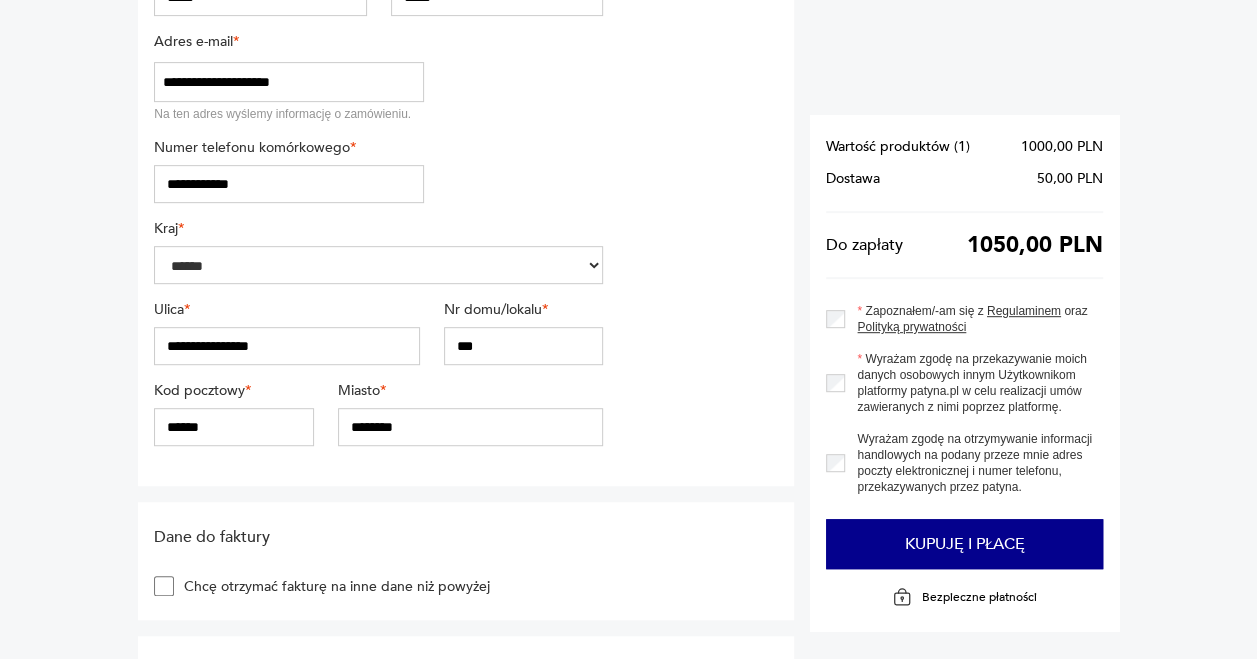 scroll, scrollTop: 376, scrollLeft: 2, axis: both 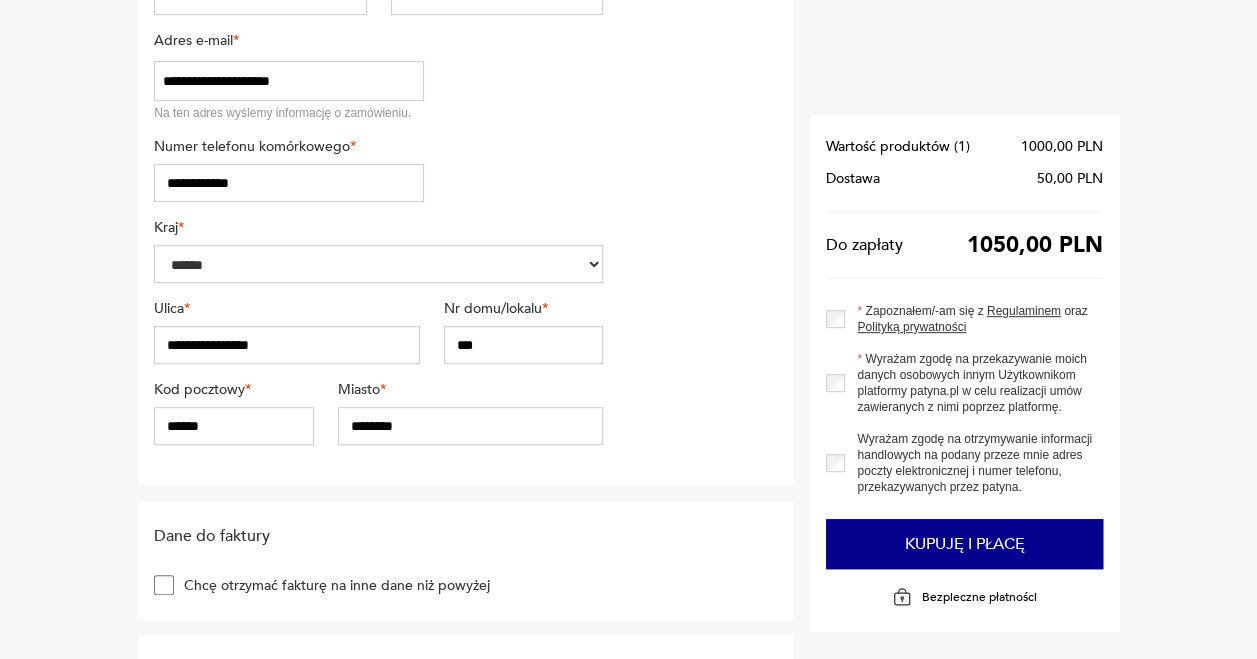 click on "******" at bounding box center [233, 426] 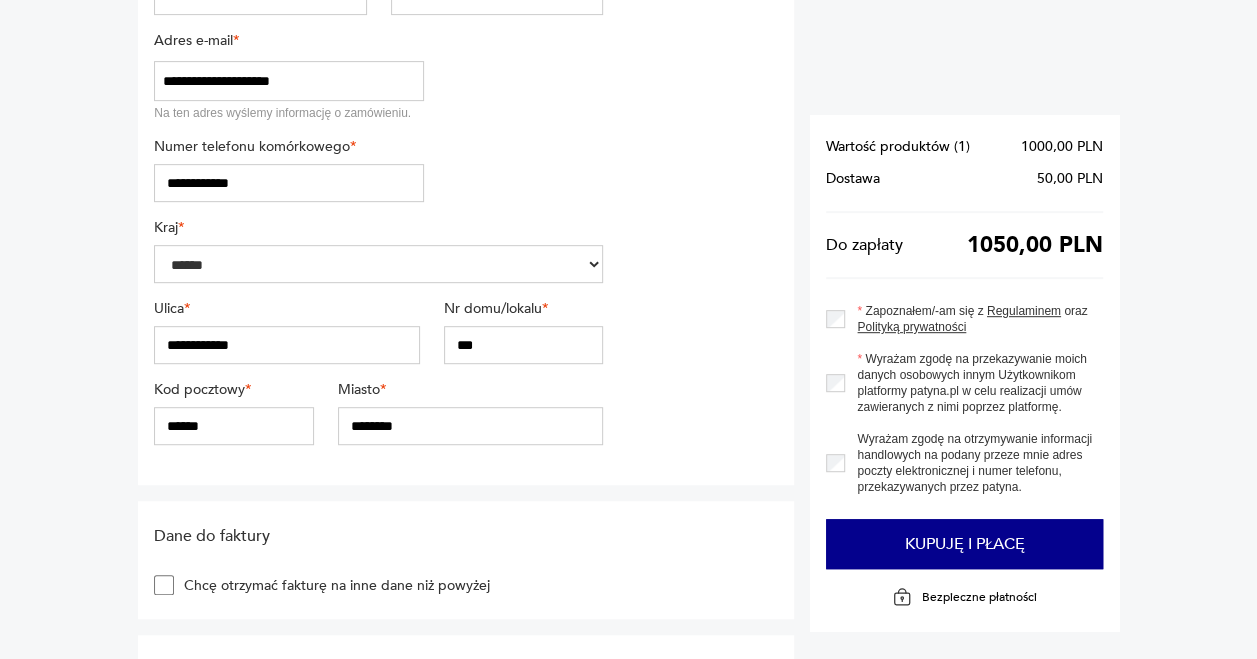 type on "**********" 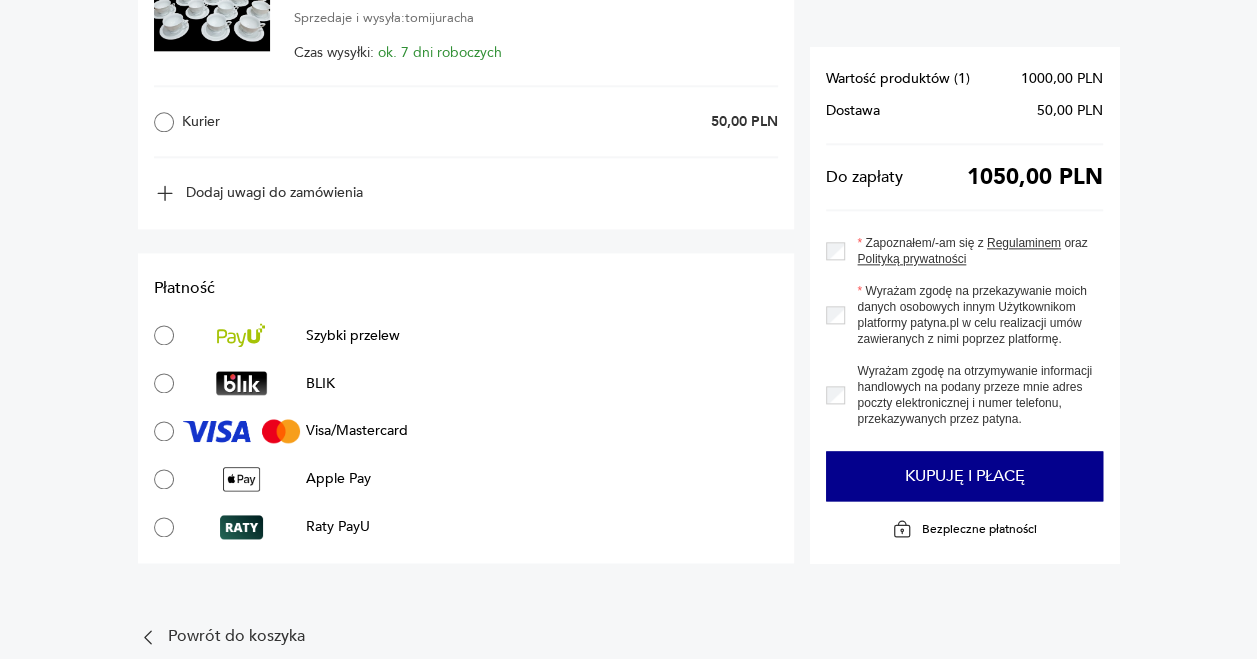 scroll, scrollTop: 1109, scrollLeft: 2, axis: both 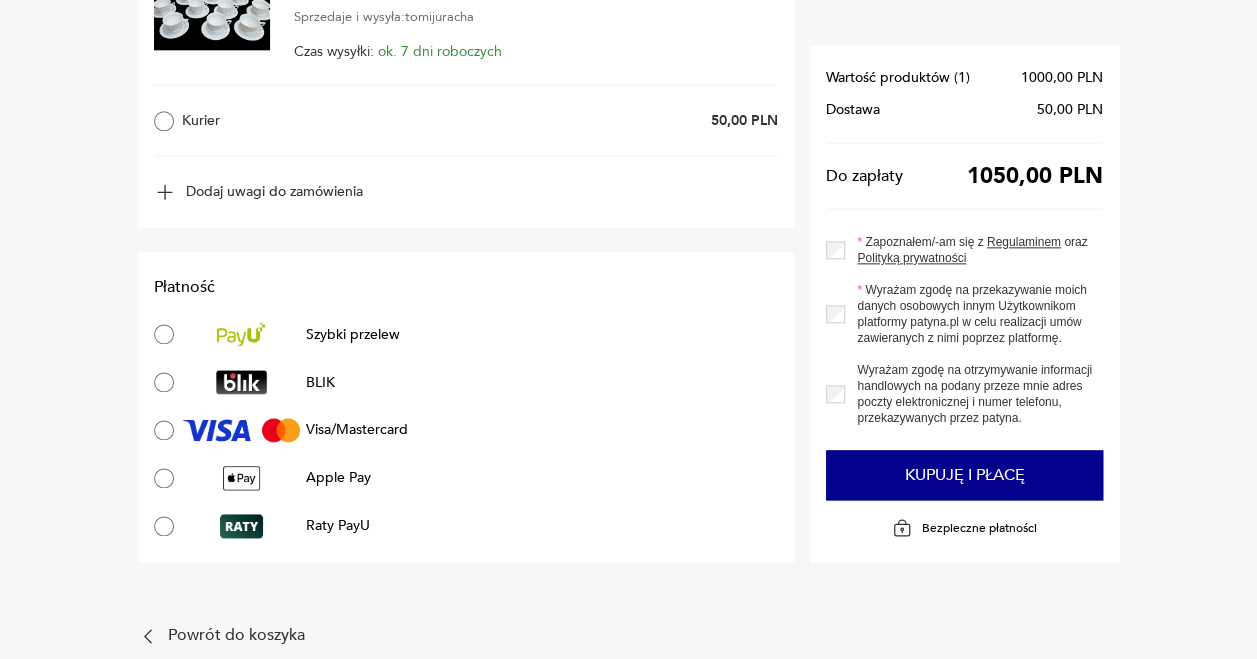 drag, startPoint x: 151, startPoint y: 414, endPoint x: 84, endPoint y: 390, distance: 71.168816 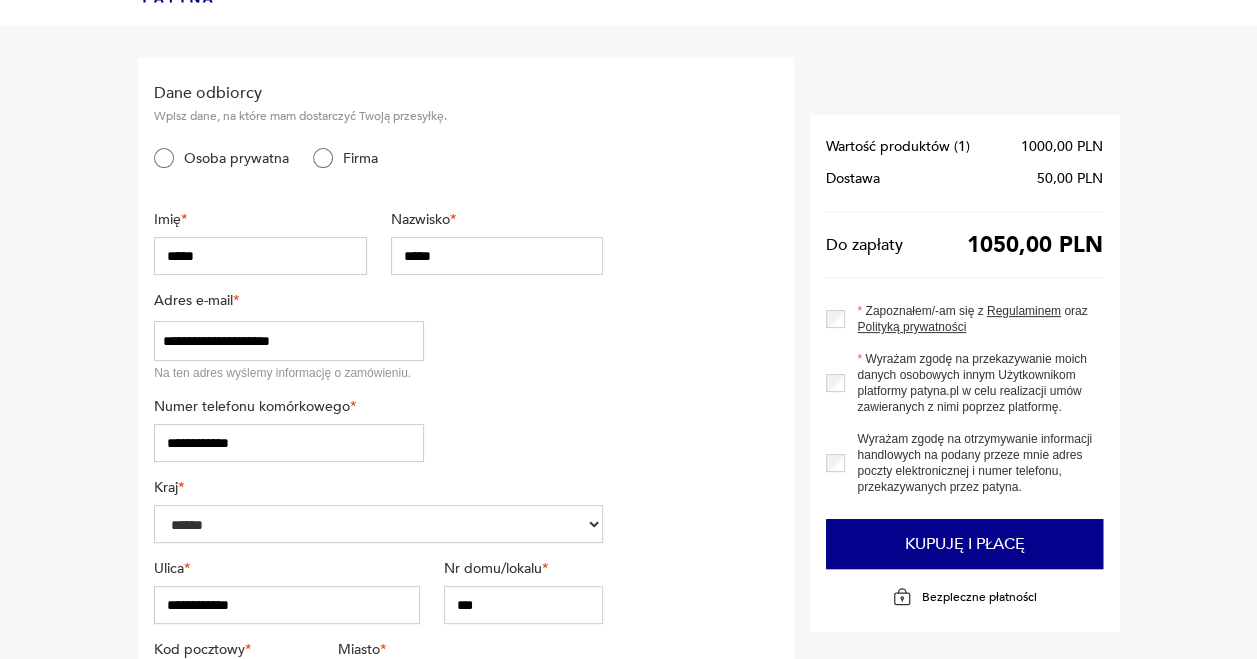 scroll, scrollTop: 114, scrollLeft: 2, axis: both 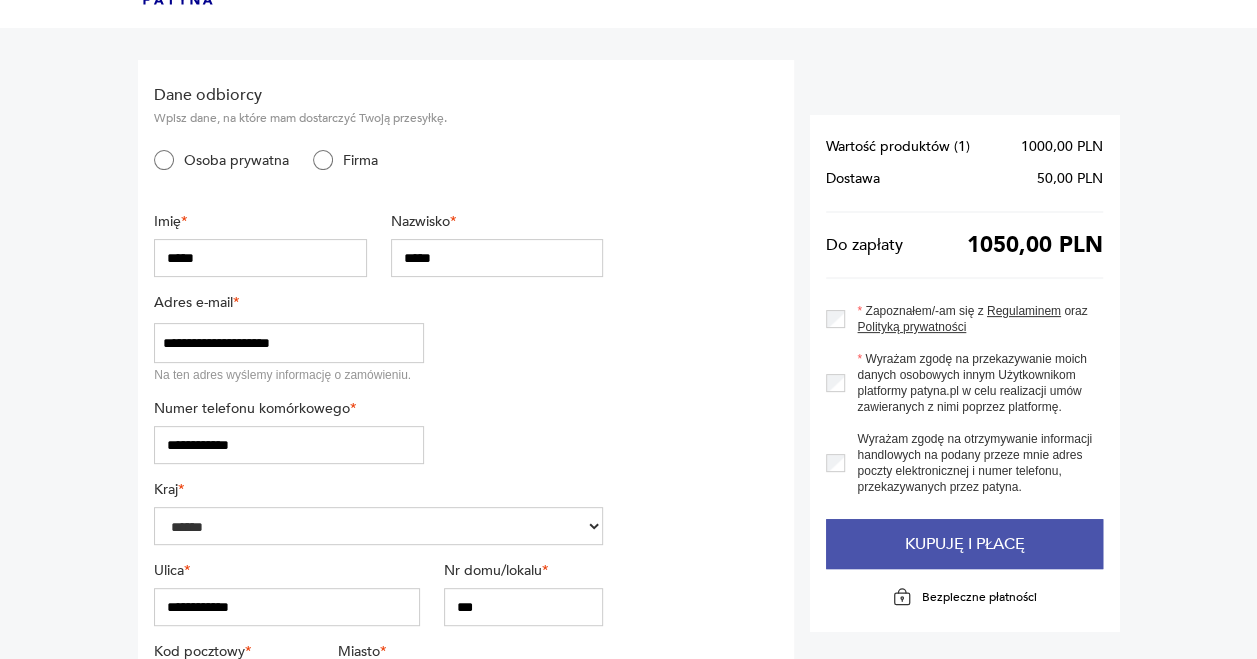 click on "Kupuję i płacę" at bounding box center (964, 544) 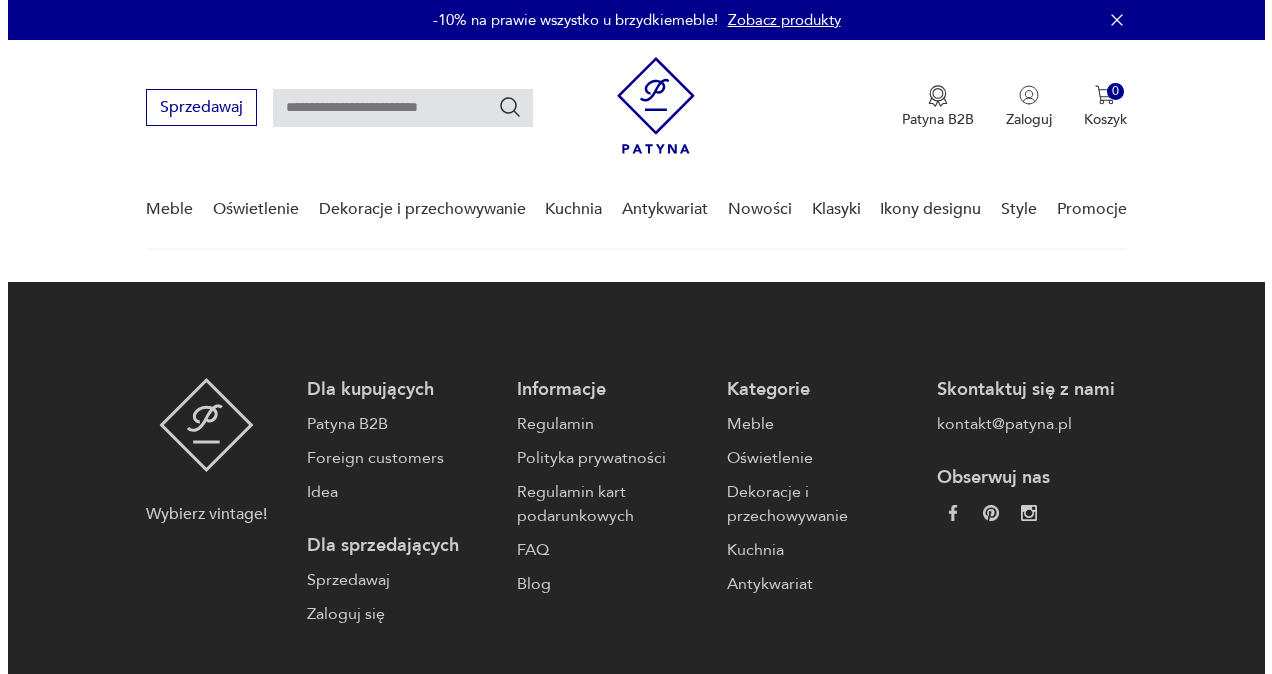 scroll, scrollTop: 0, scrollLeft: 0, axis: both 